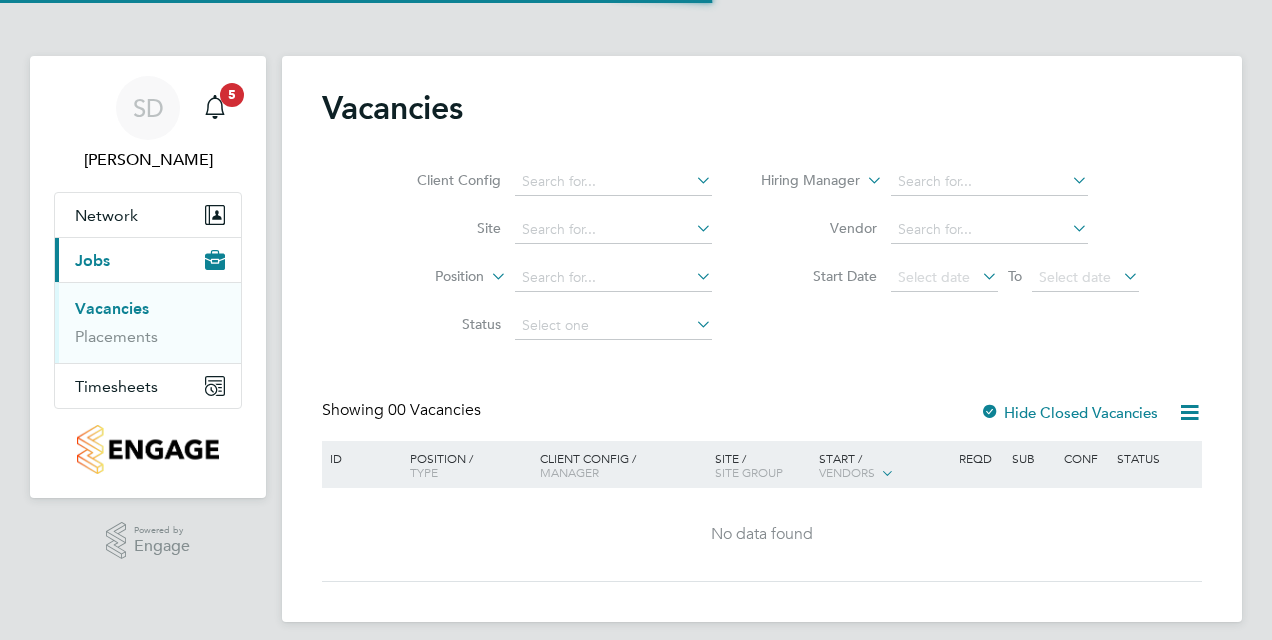 scroll, scrollTop: 0, scrollLeft: 0, axis: both 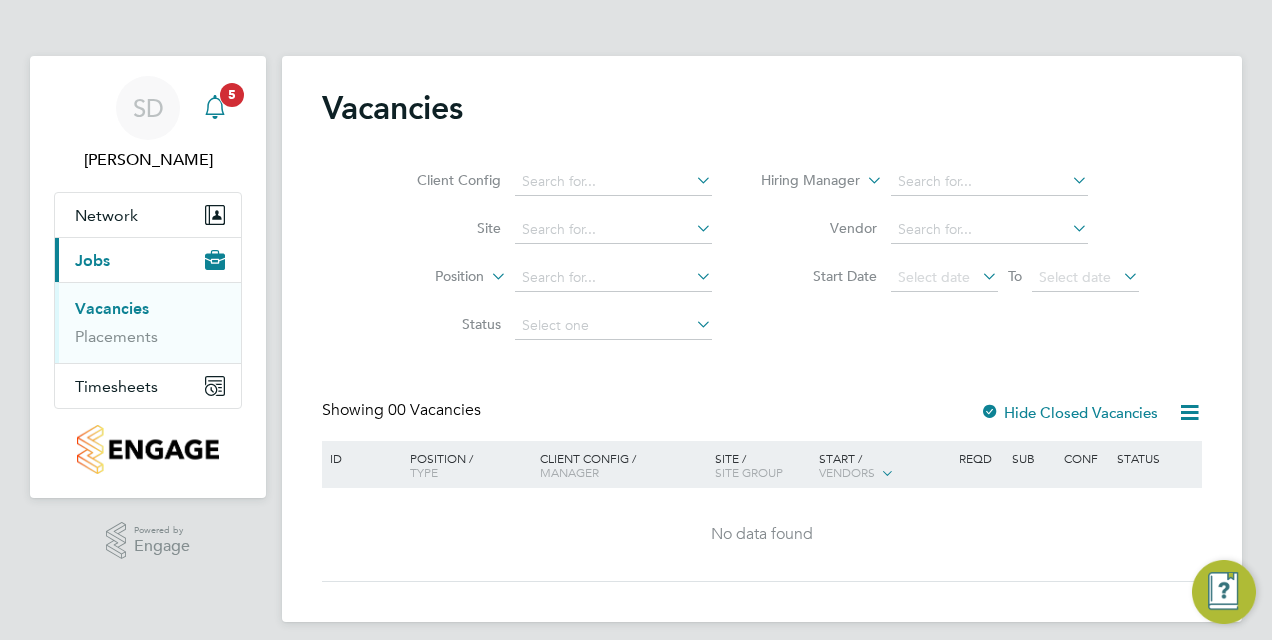 click 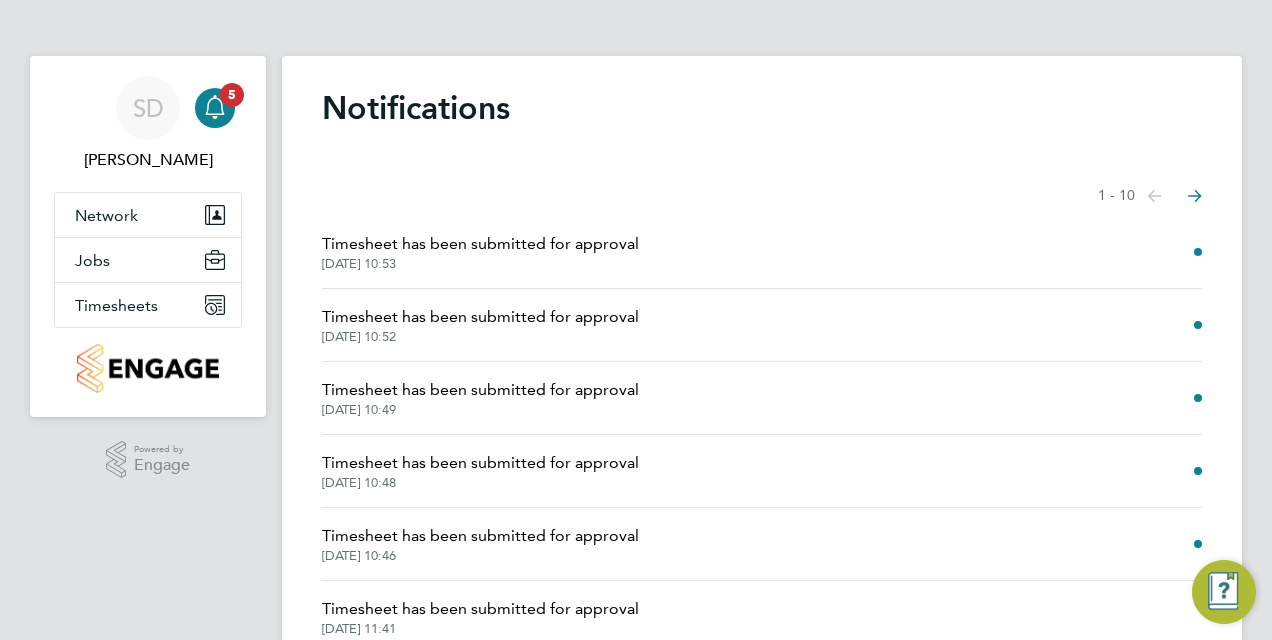 click on "Timesheet  has been submitted for approval" 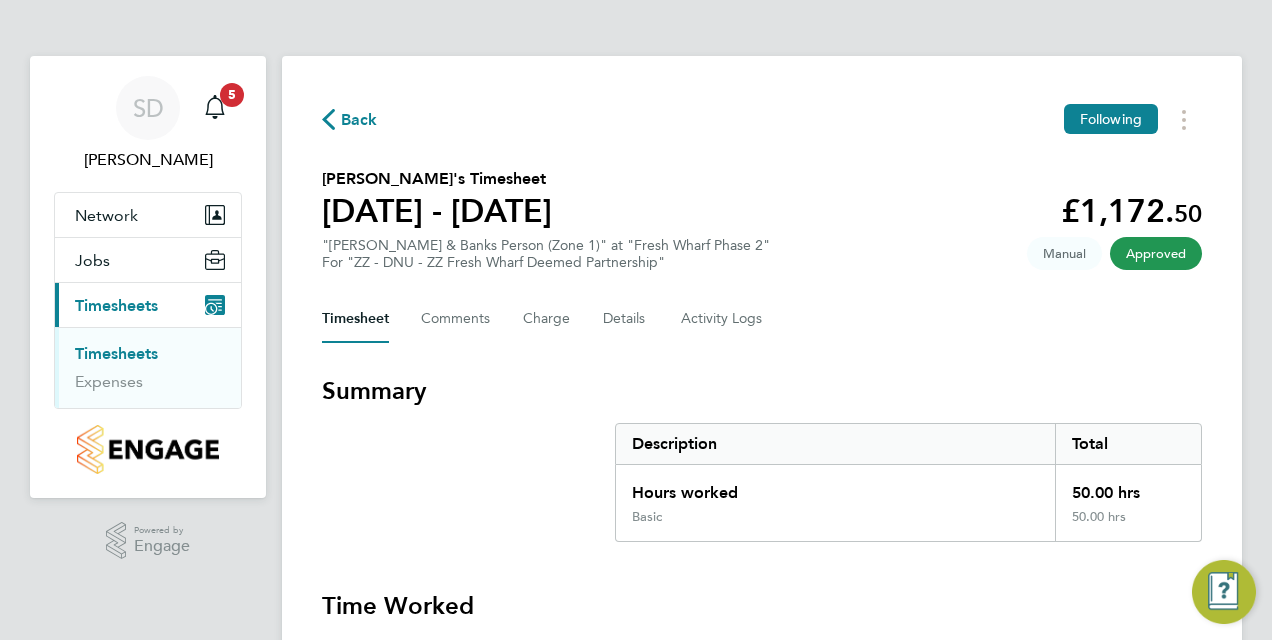 click 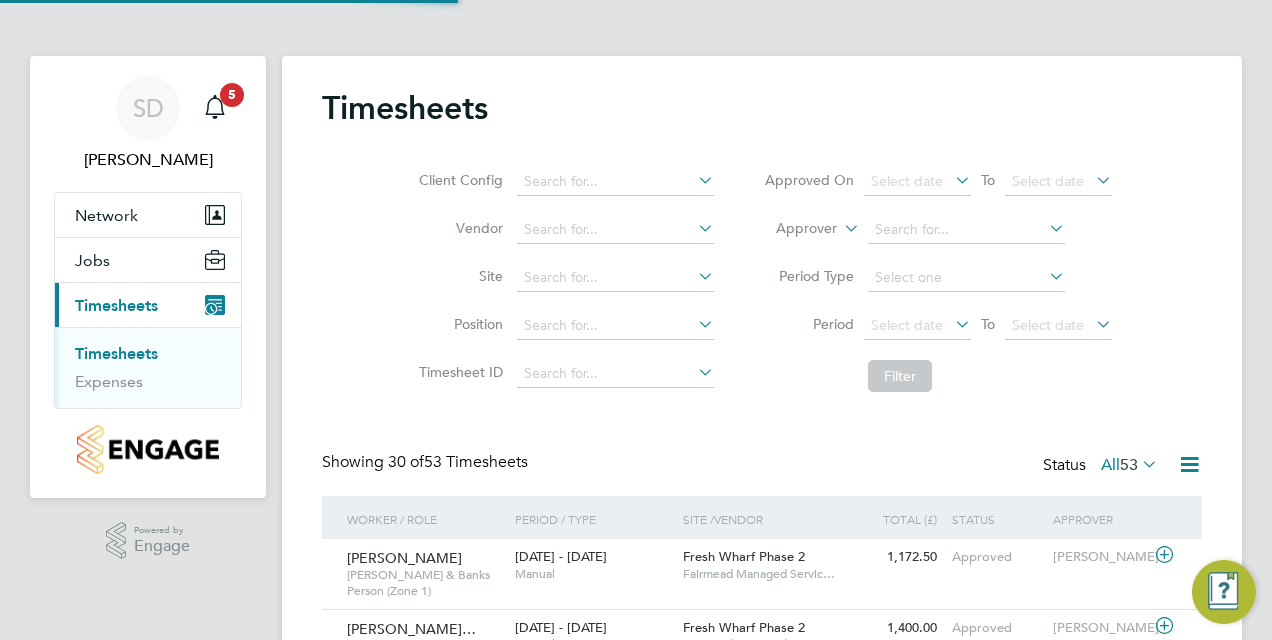 scroll, scrollTop: 9, scrollLeft: 10, axis: both 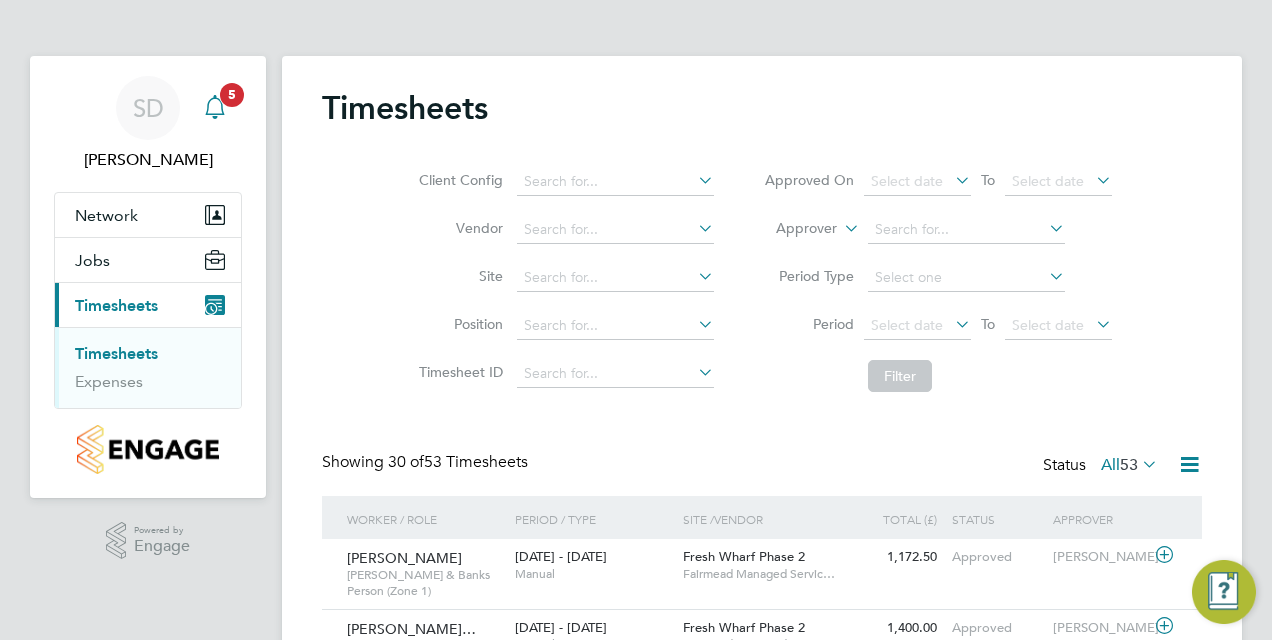 click 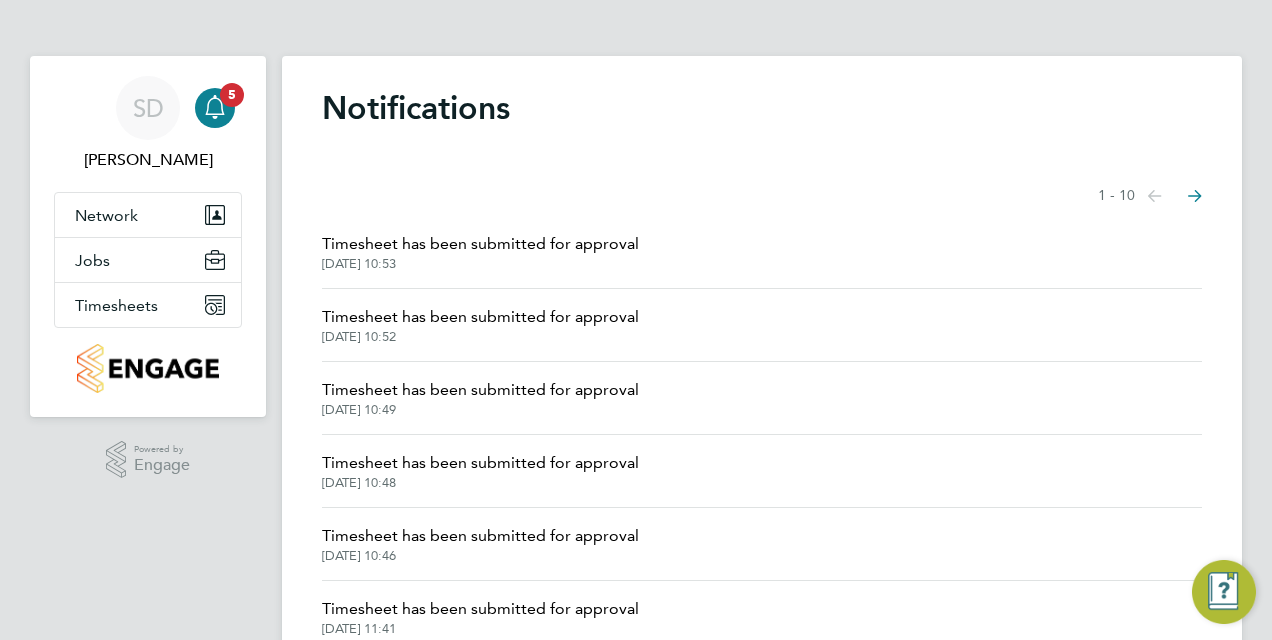 click on "Timesheet  has been submitted for approval" 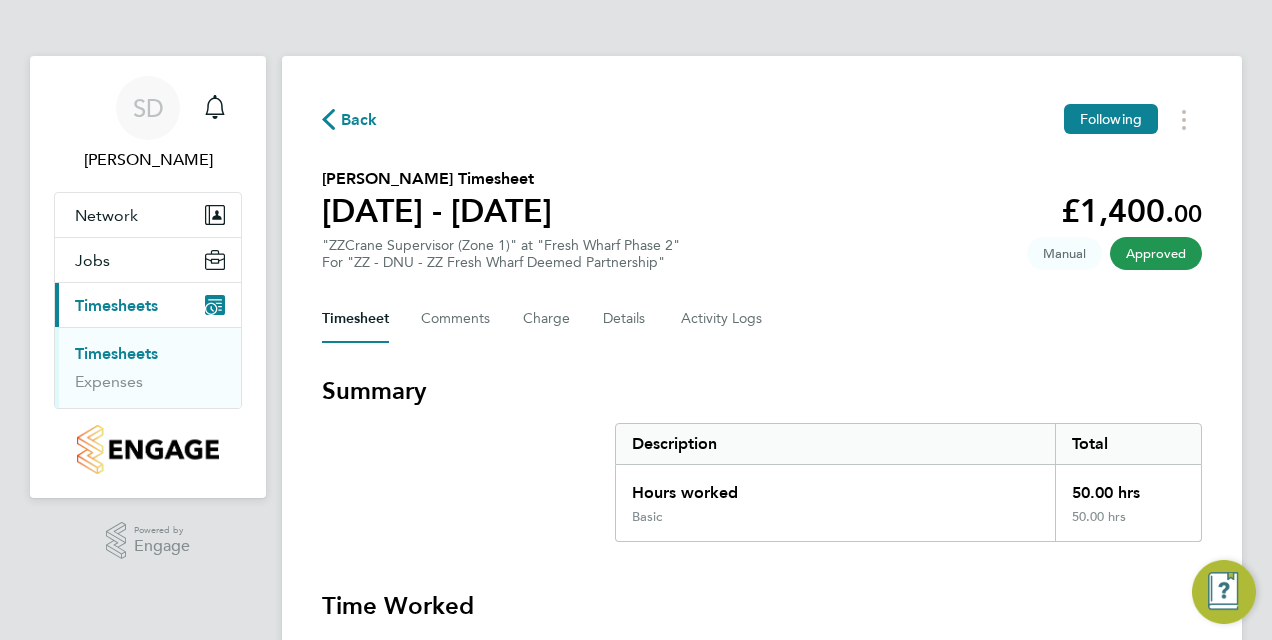 click 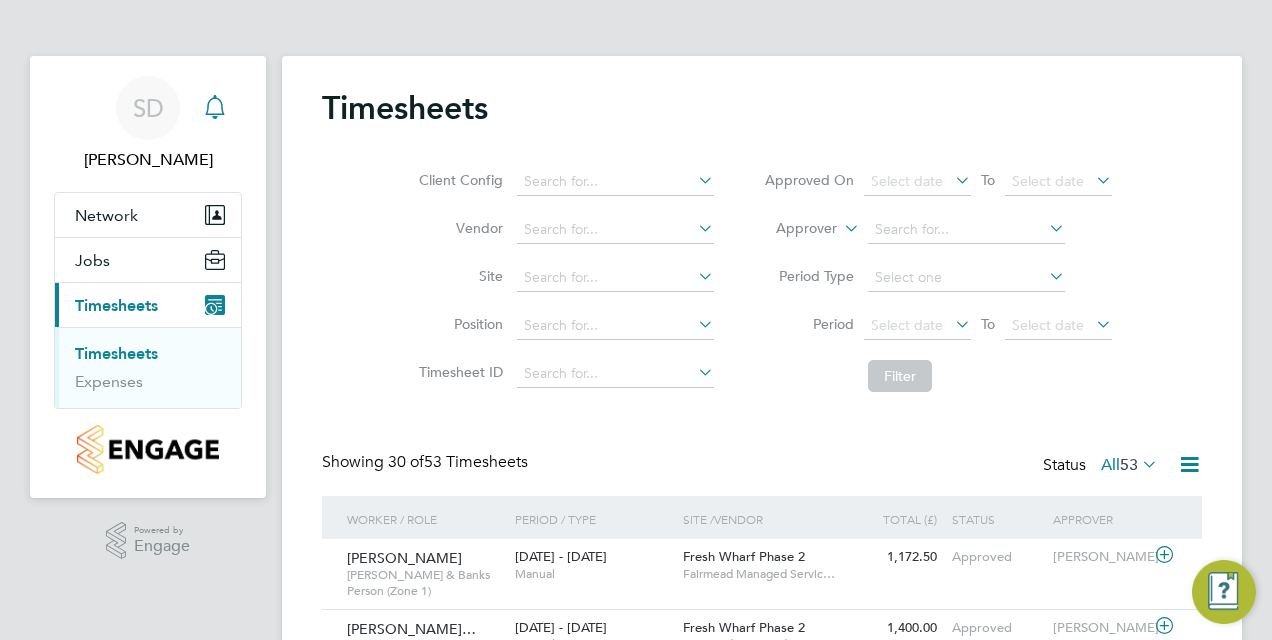 click 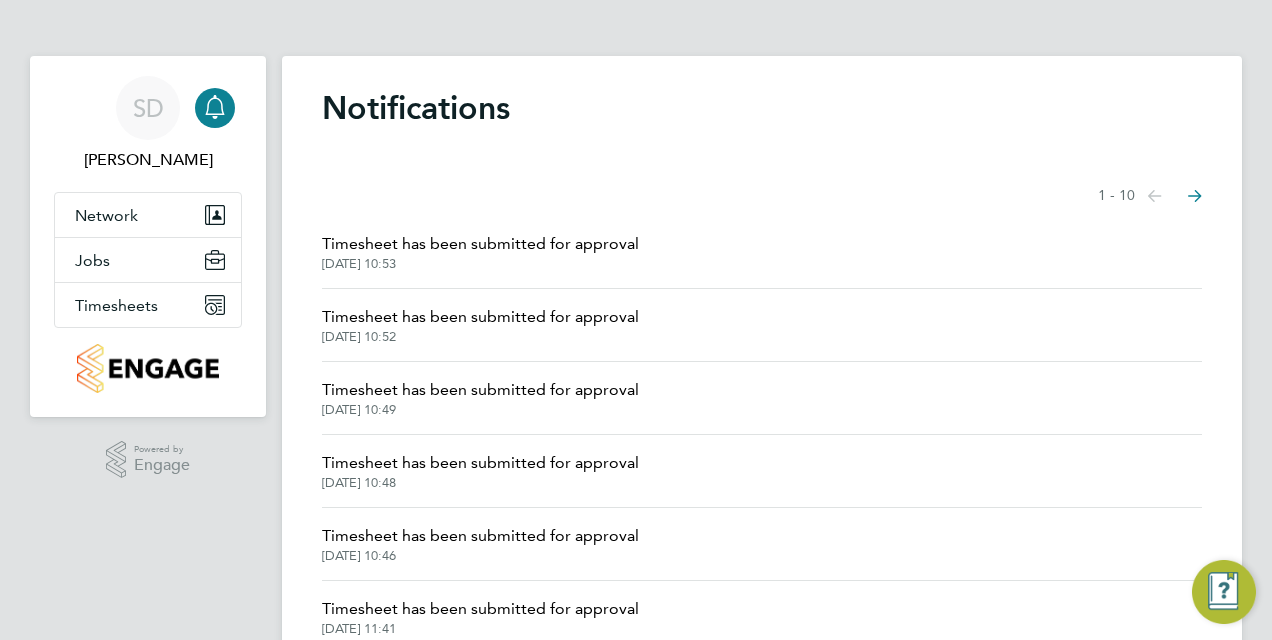 click on "Timesheet  has been submitted for approval" 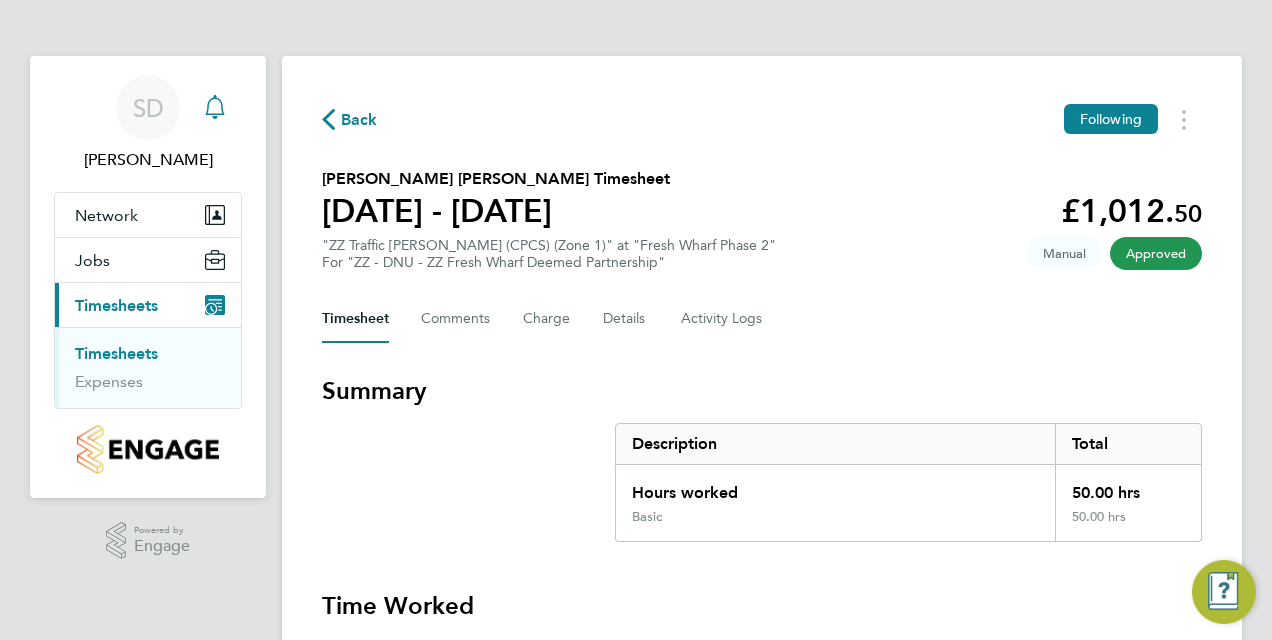 click 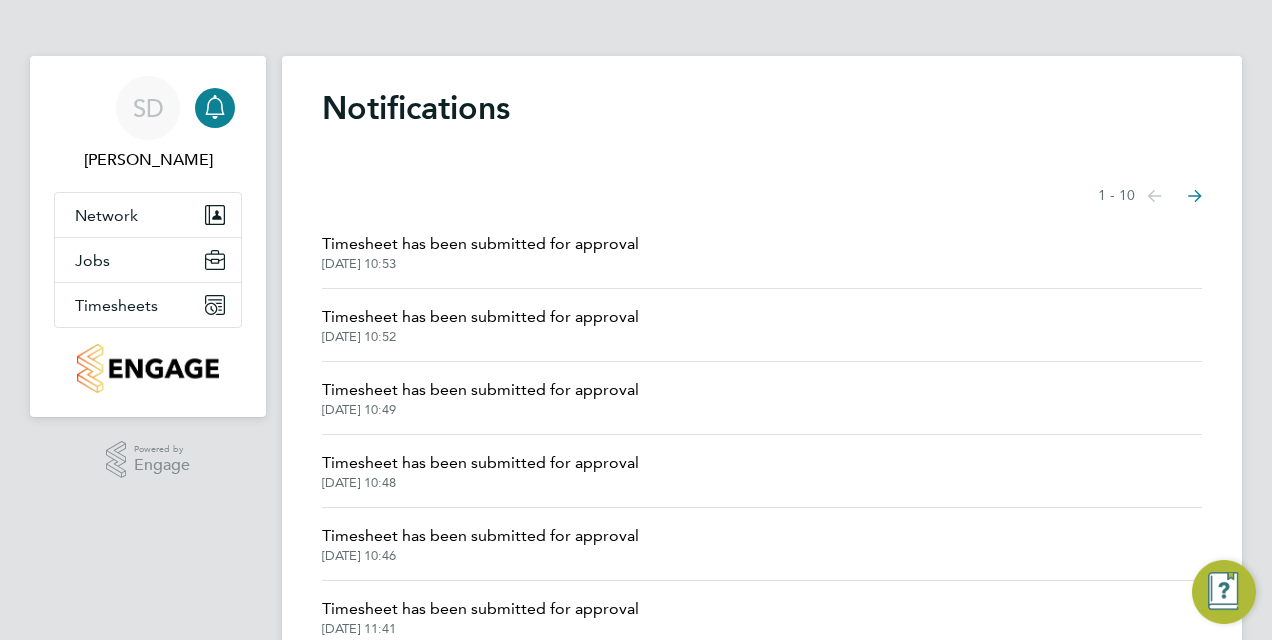 click on "Timesheet  has been submitted for approval" 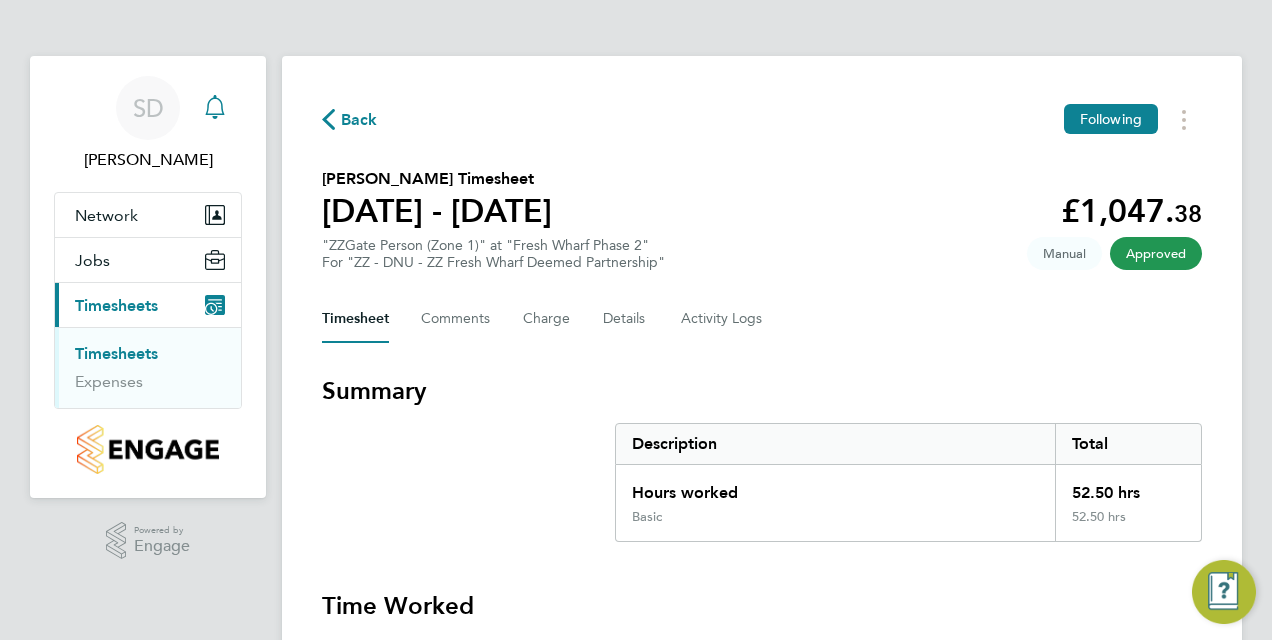 click 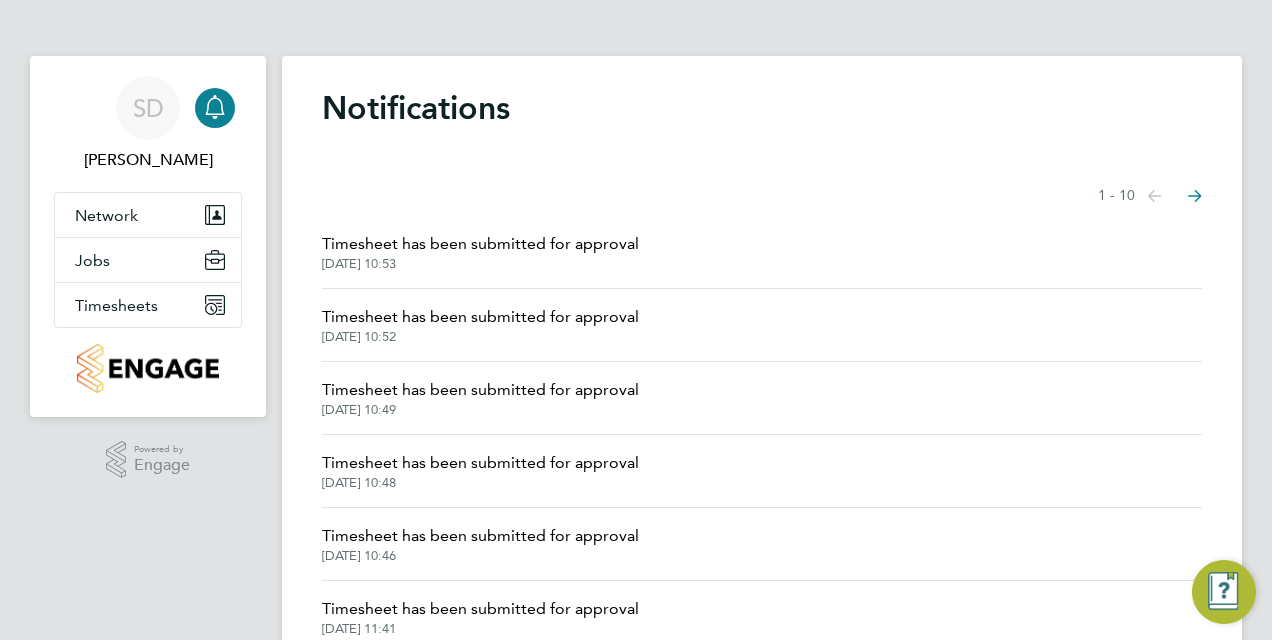 click on "Timesheet  has been submitted for approval" 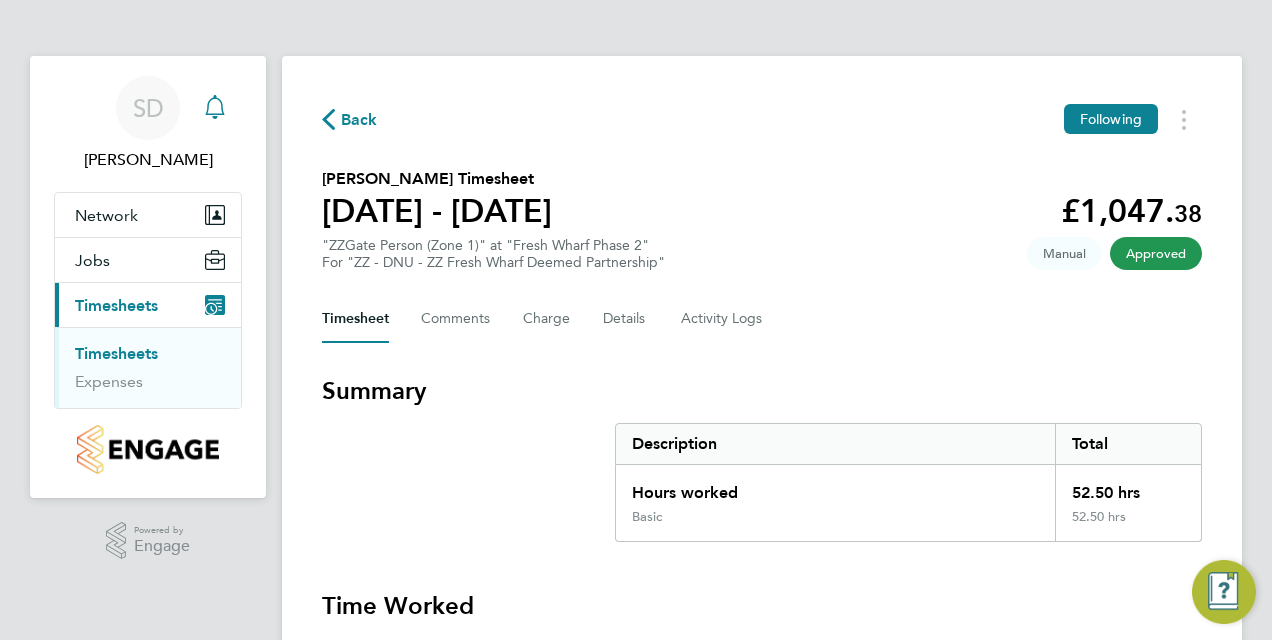 click 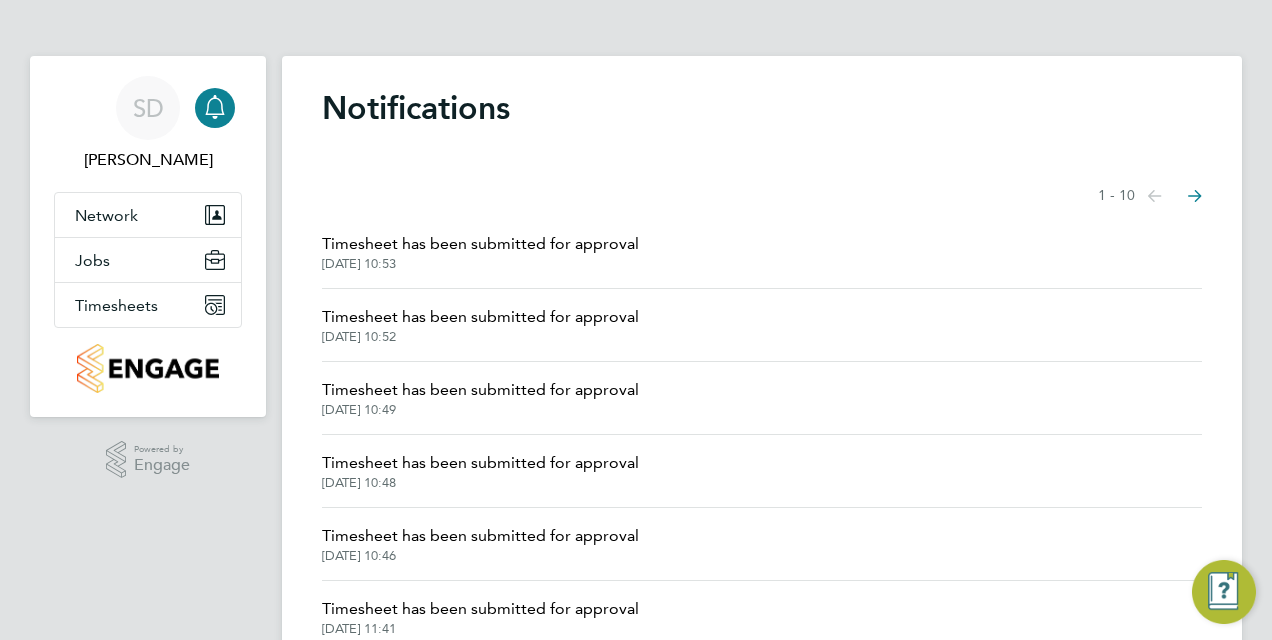 click on "Timesheet  has been submitted for approval" 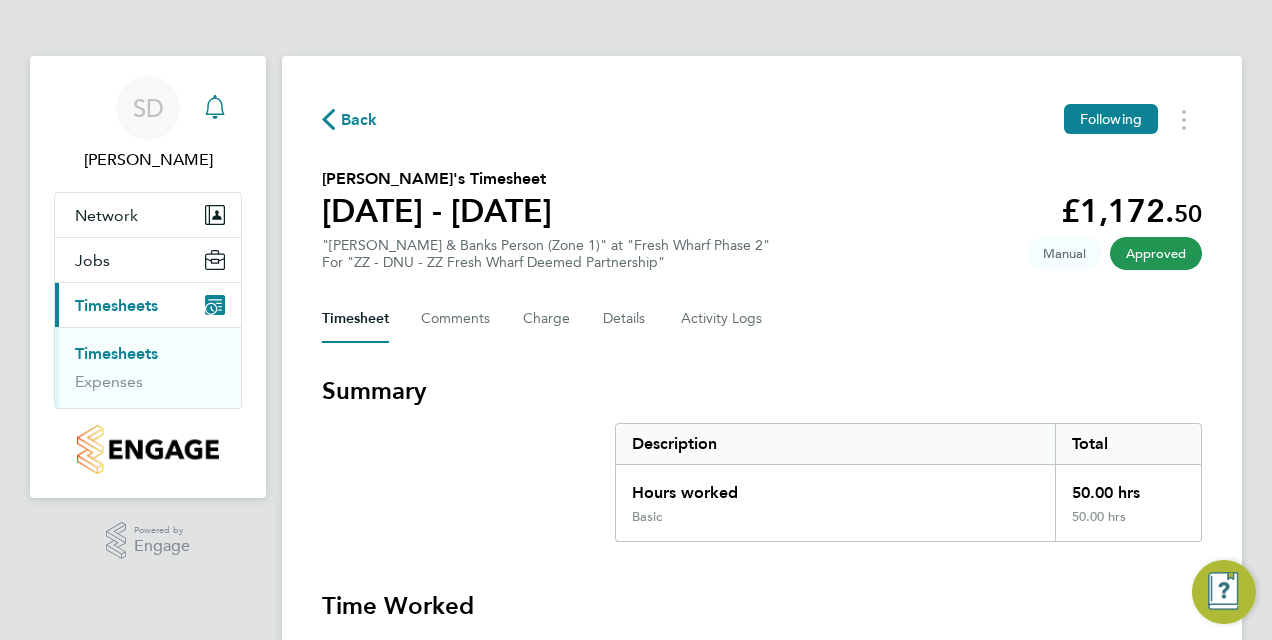 click 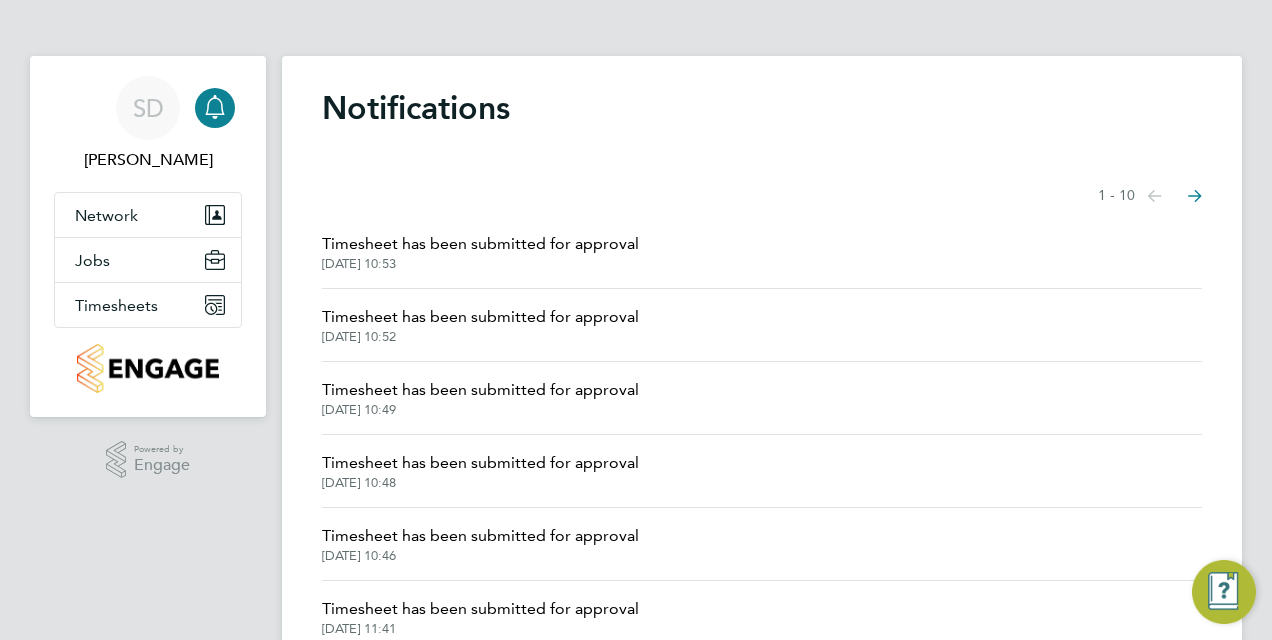 click on "Timesheet  has been submitted for approval" 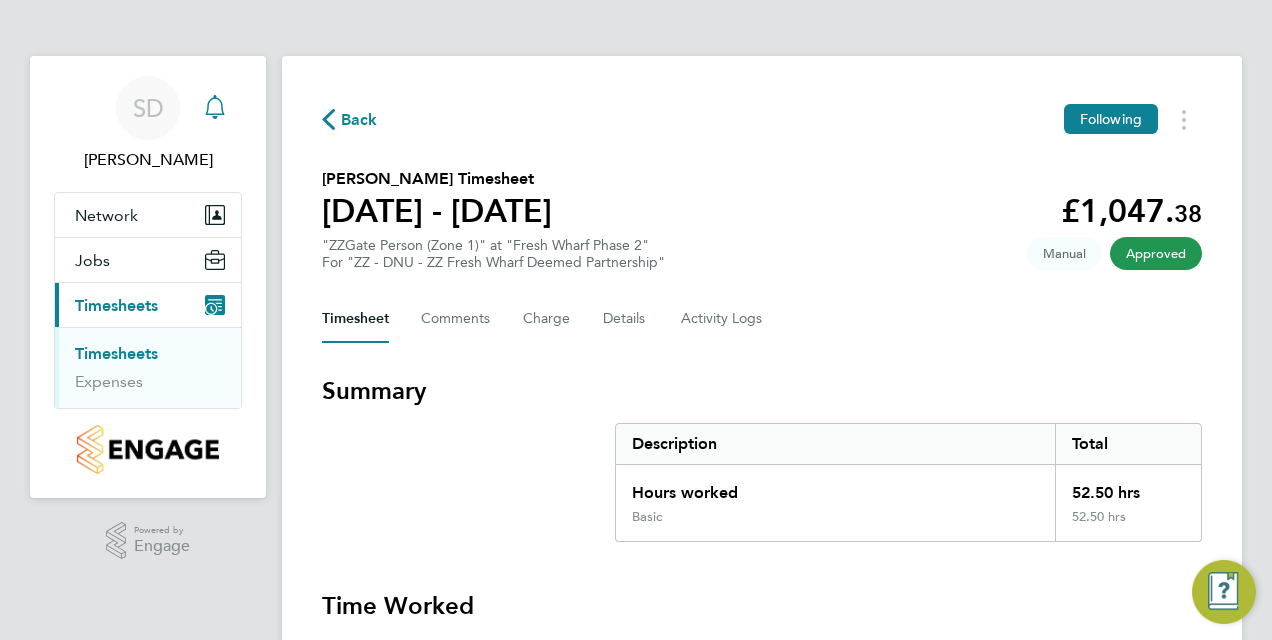 click 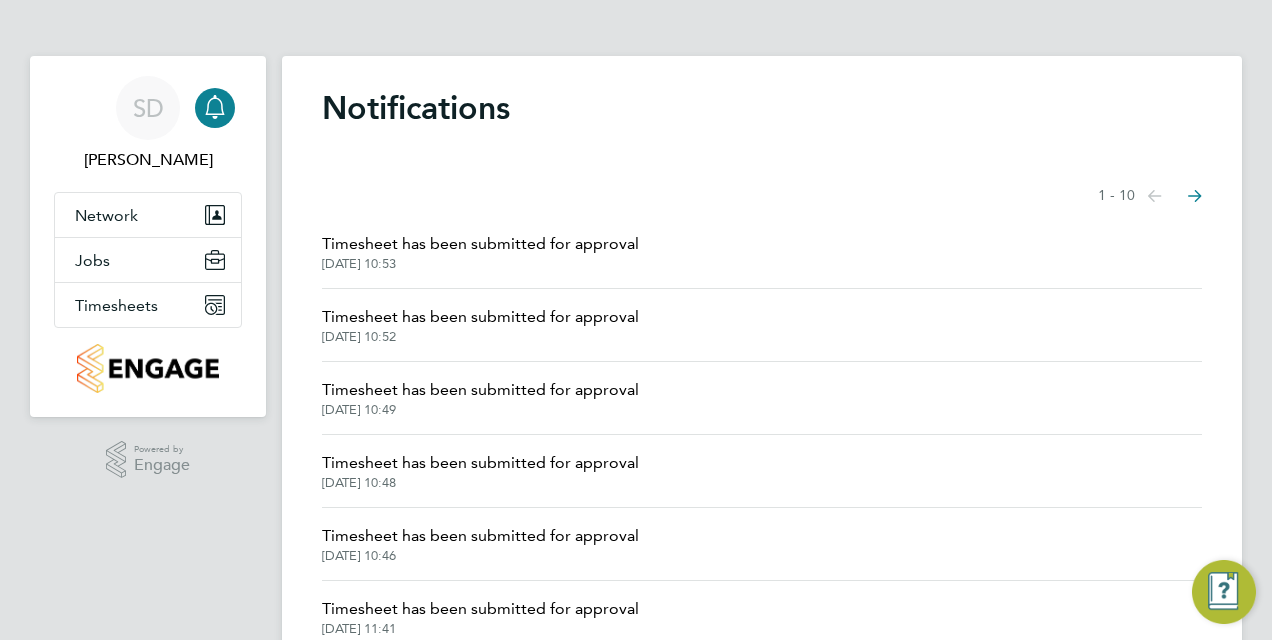 click on "Timesheet  has been submitted for approval" 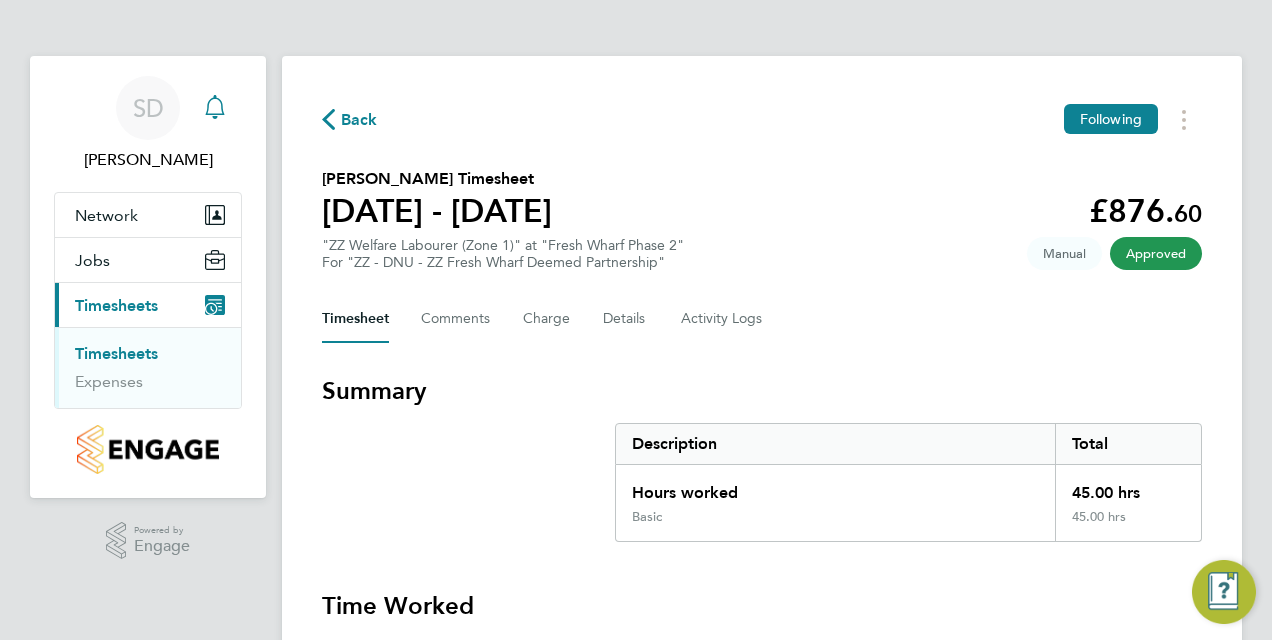 click 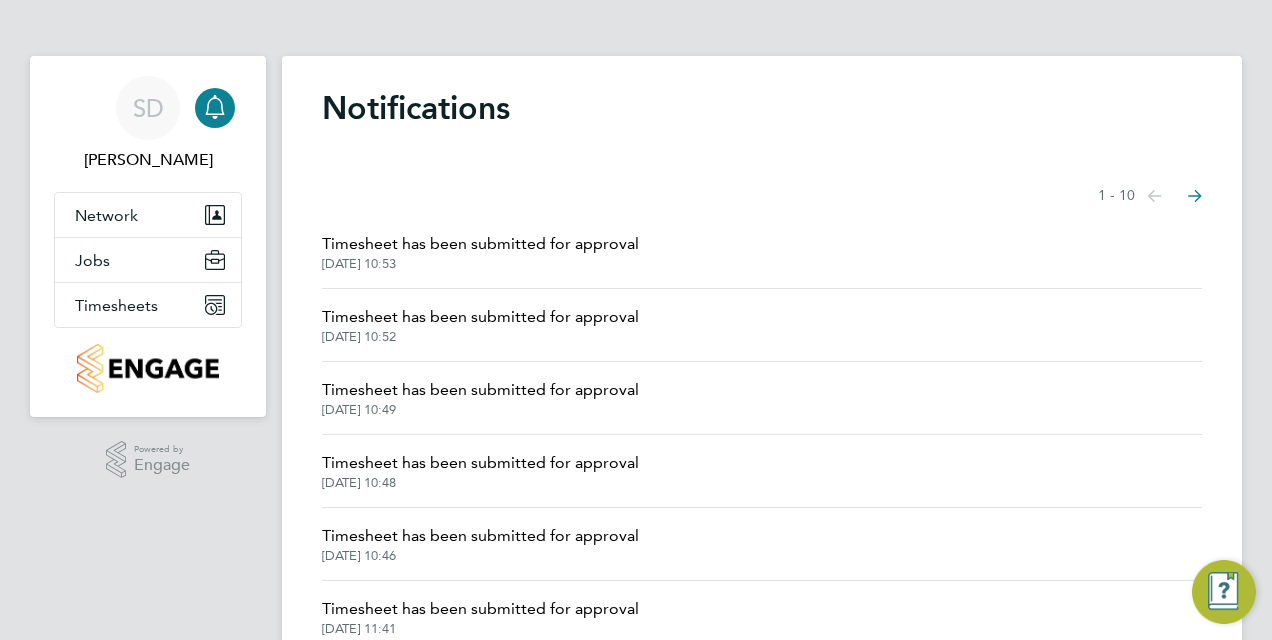 click on "Timesheet  has been submitted for approval" 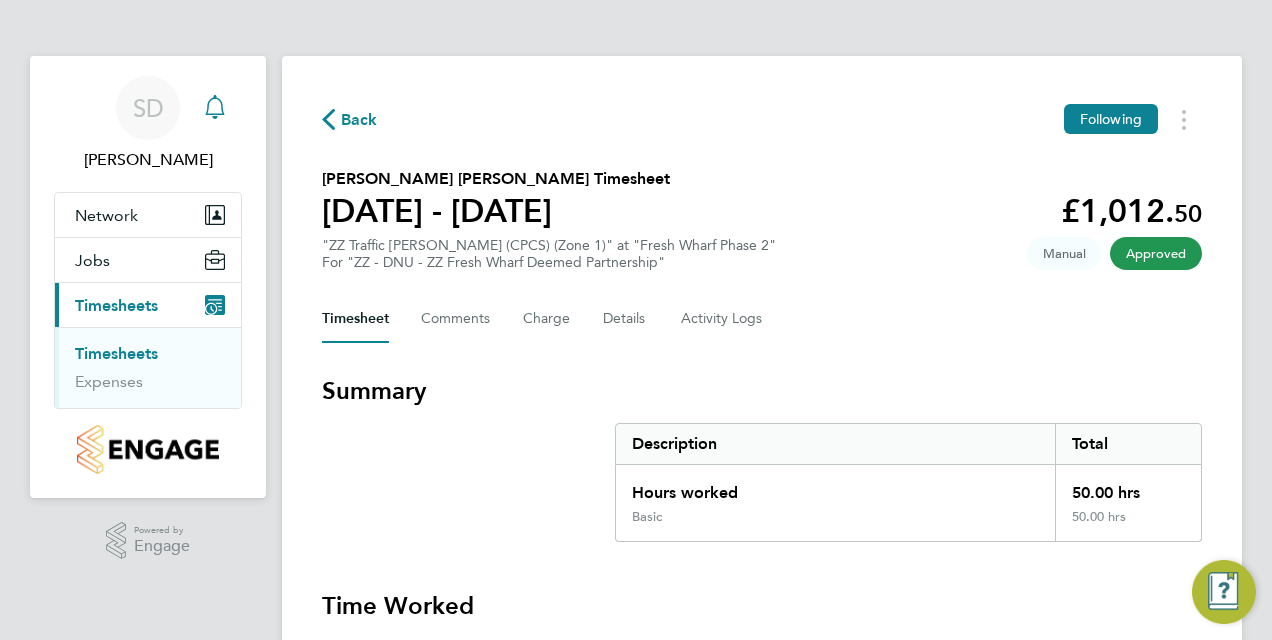 click 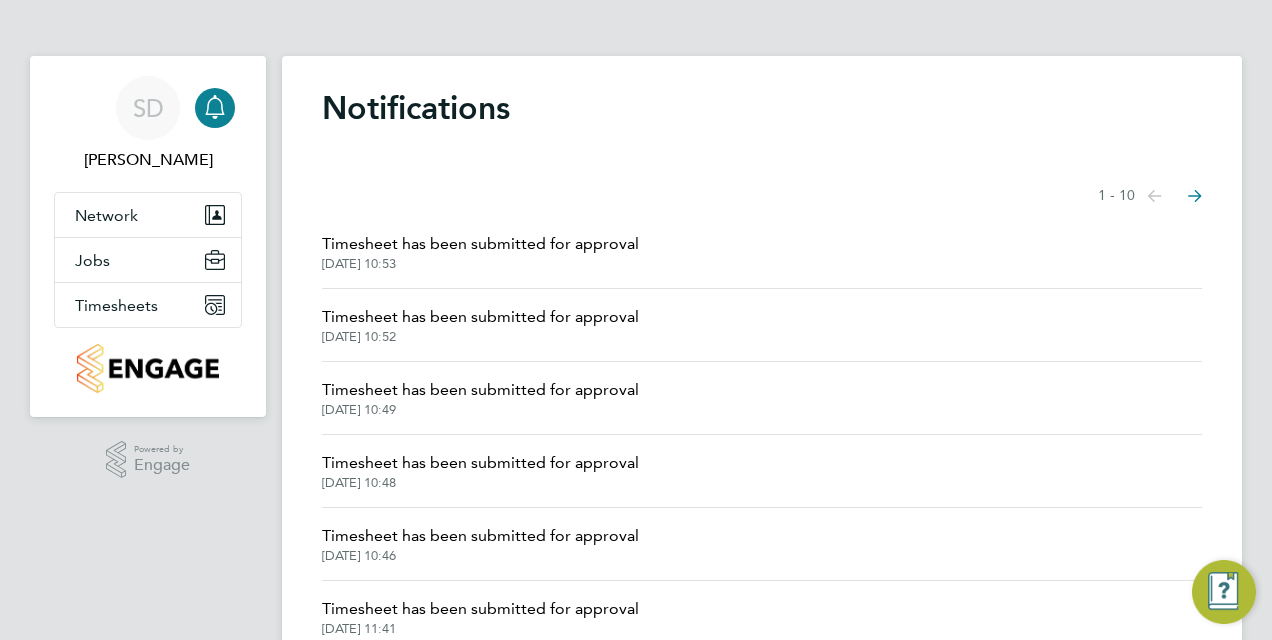 click on "Timesheet  has been submitted for approval" 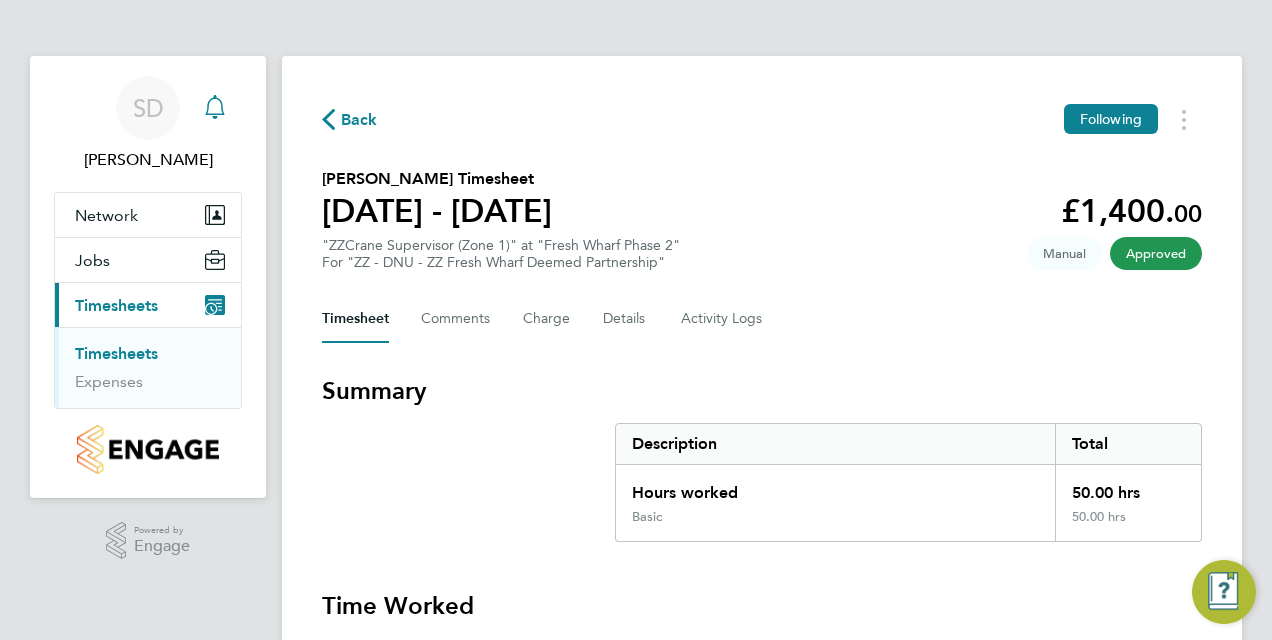 click 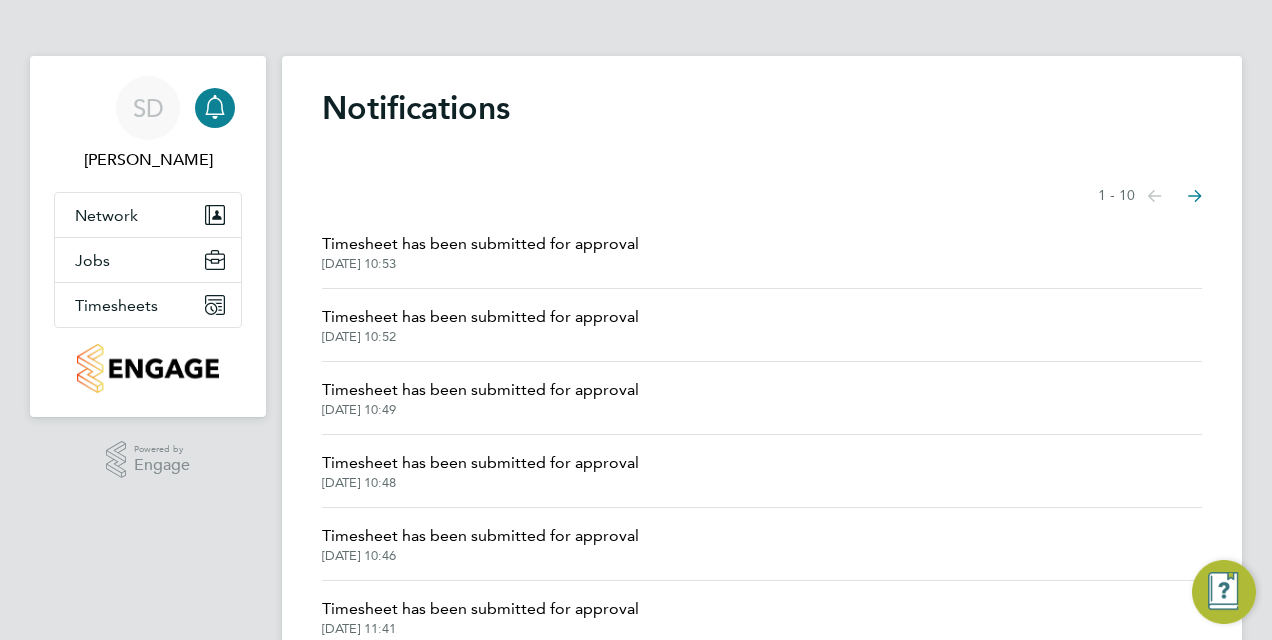 click on "Timesheet  has been submitted for approval" 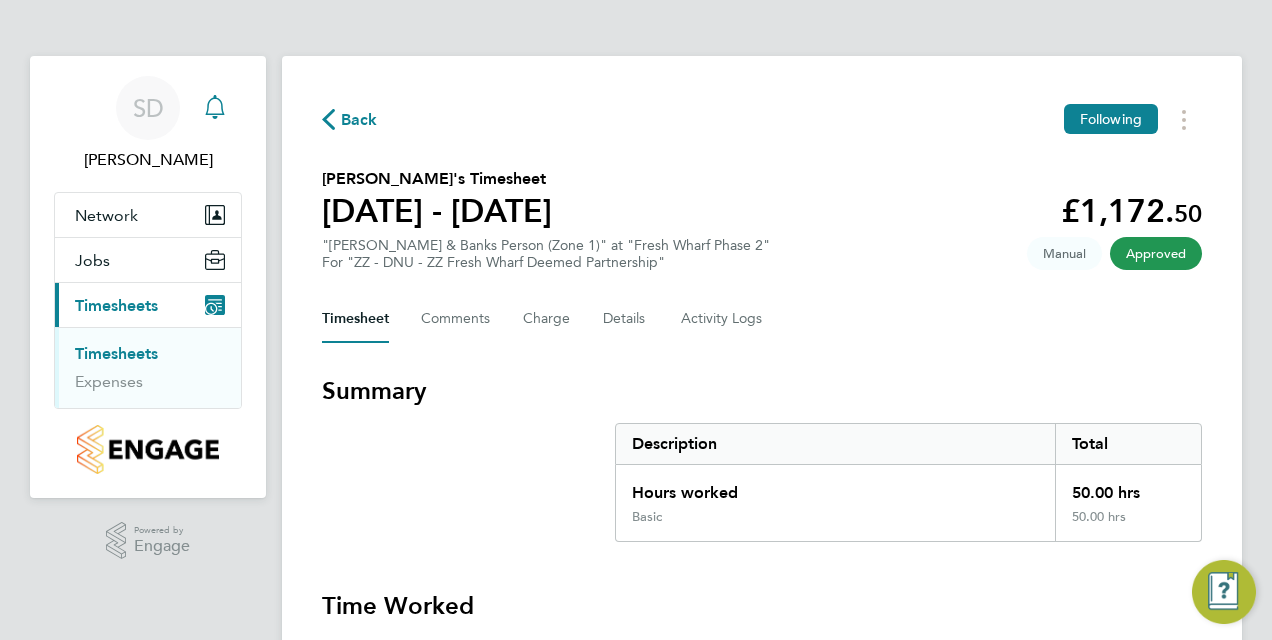 click 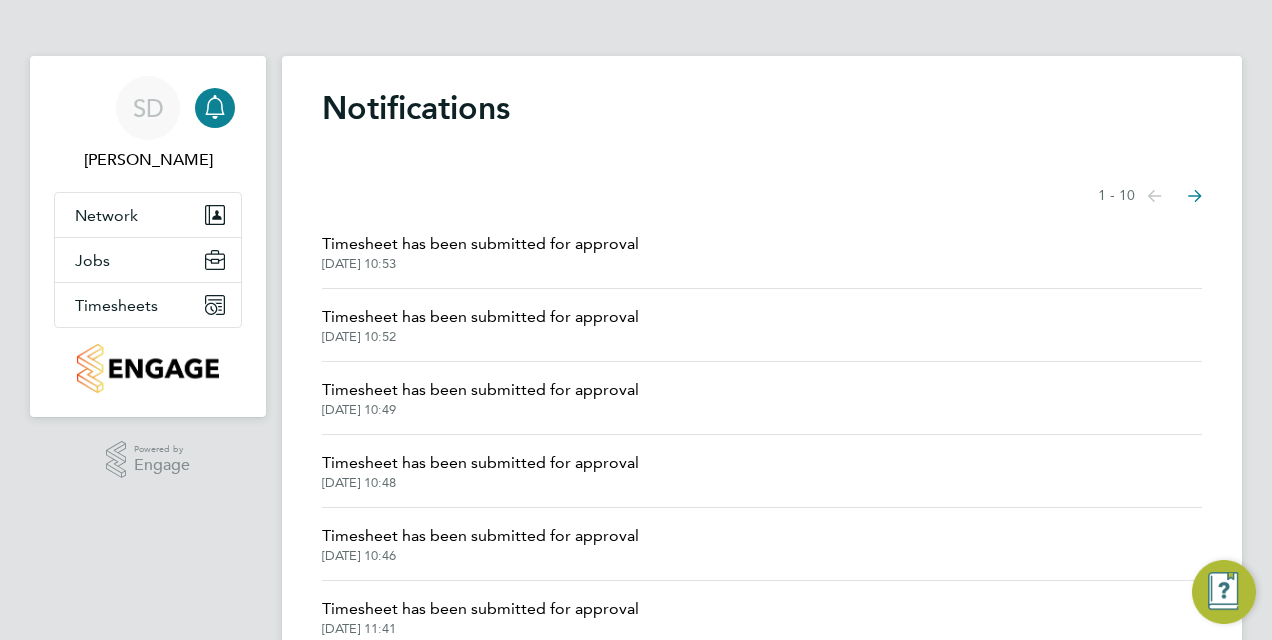 click on "Timesheet  has been submitted for approval" 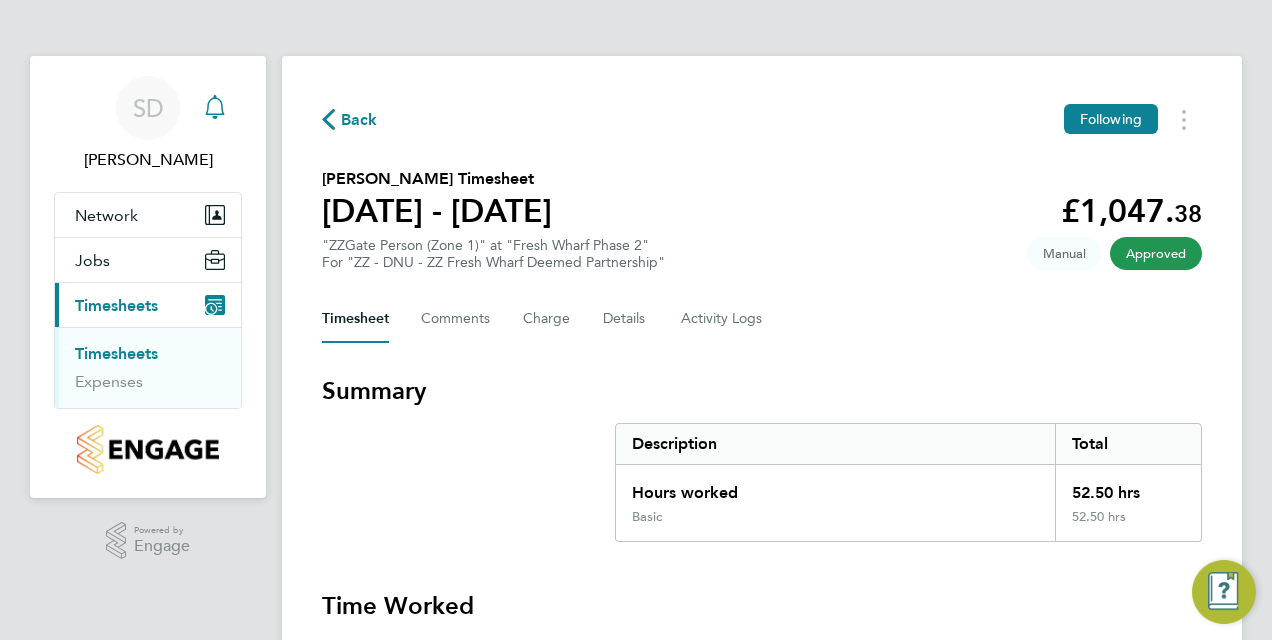 click 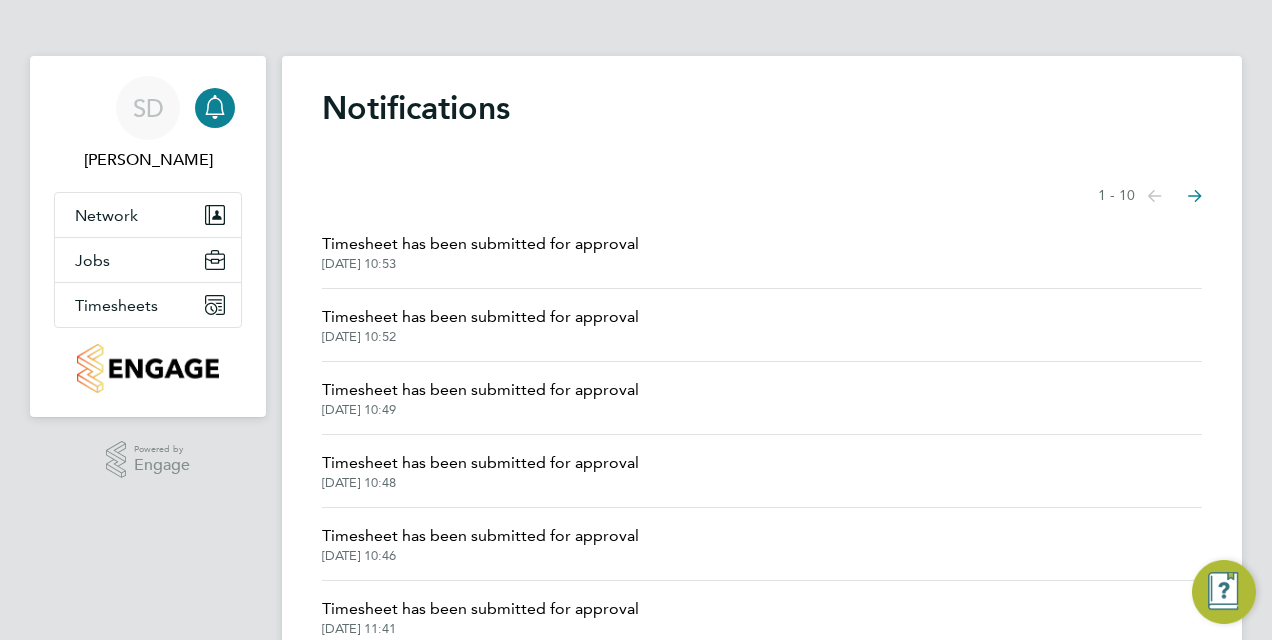 click on "Timesheet  has been submitted for approval" 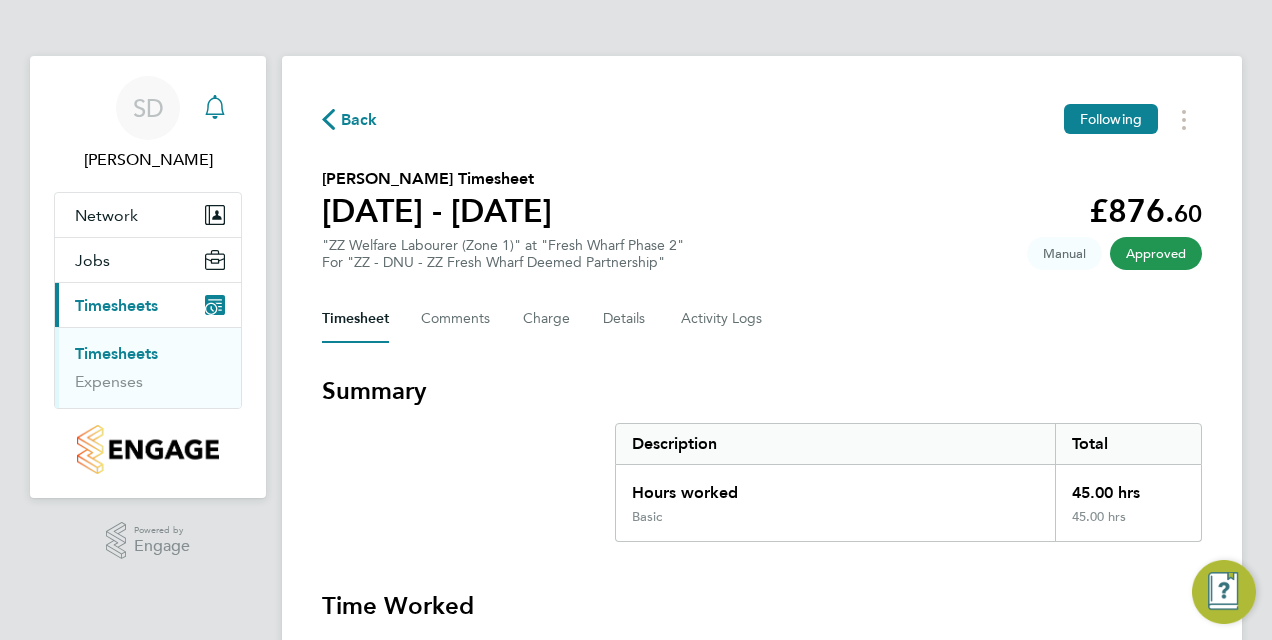 click 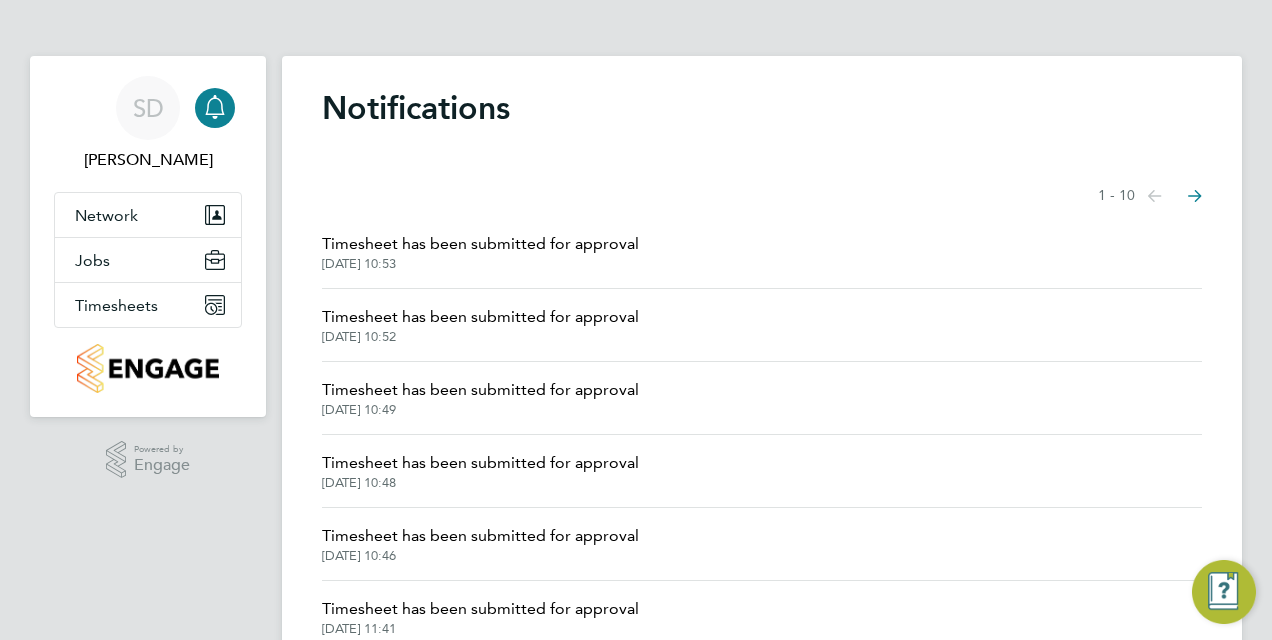 click on "Timesheet  has been submitted for approval" 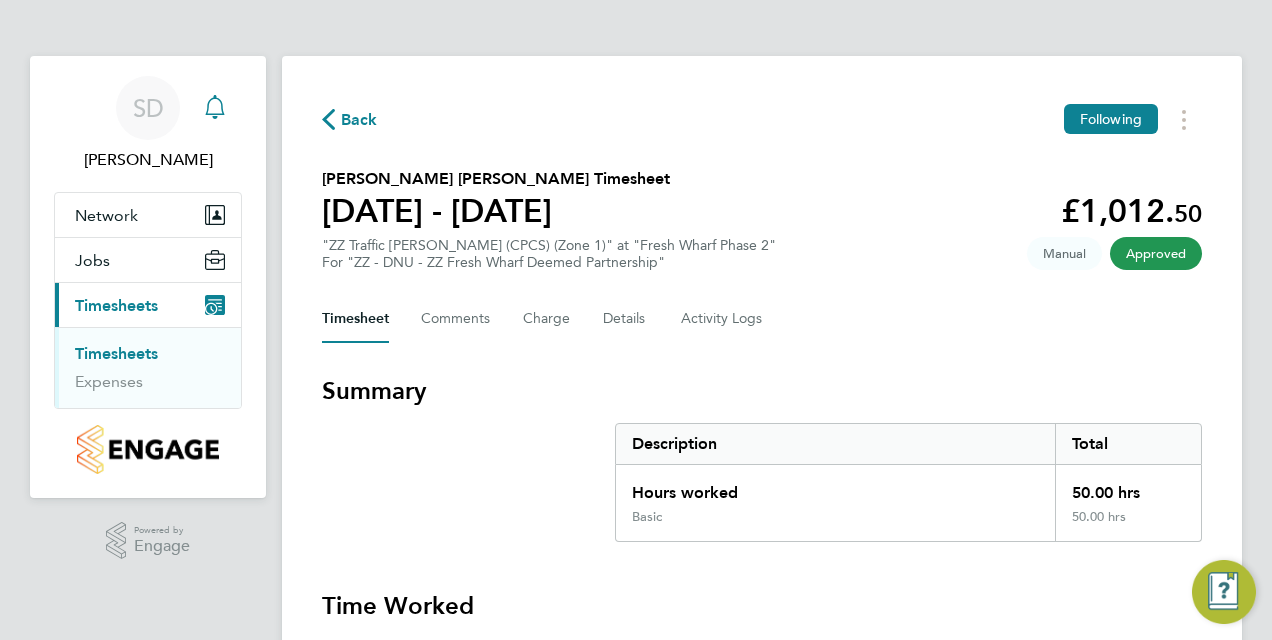 click 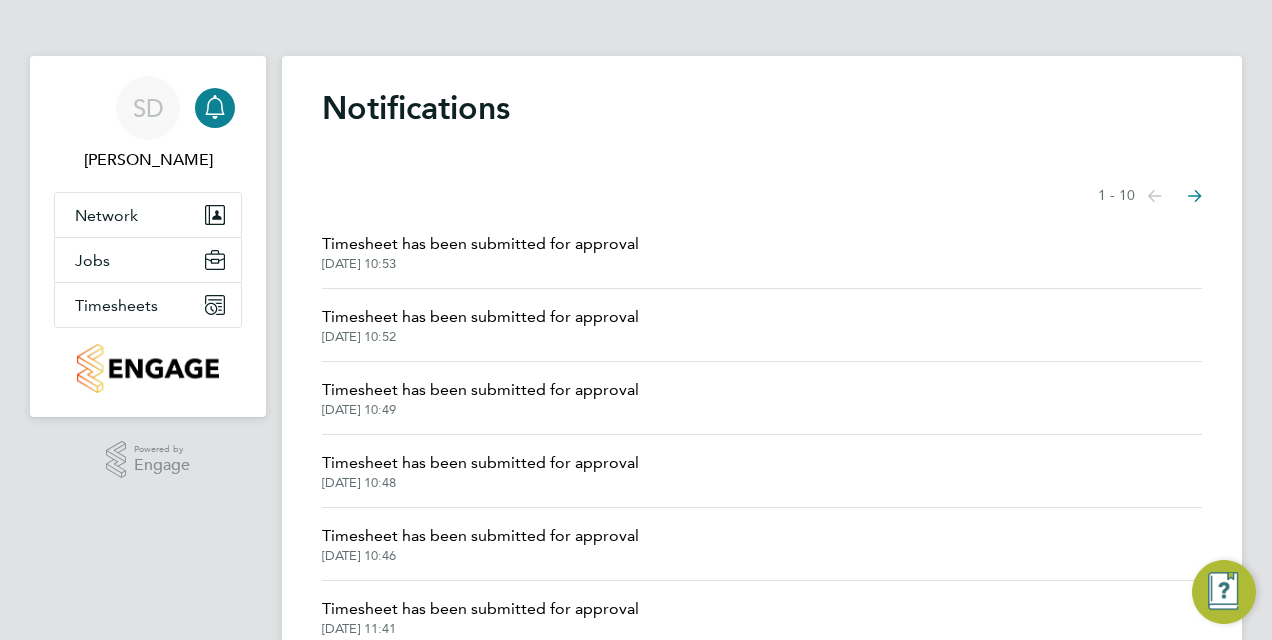 click on "Timesheet  has been submitted for approval" 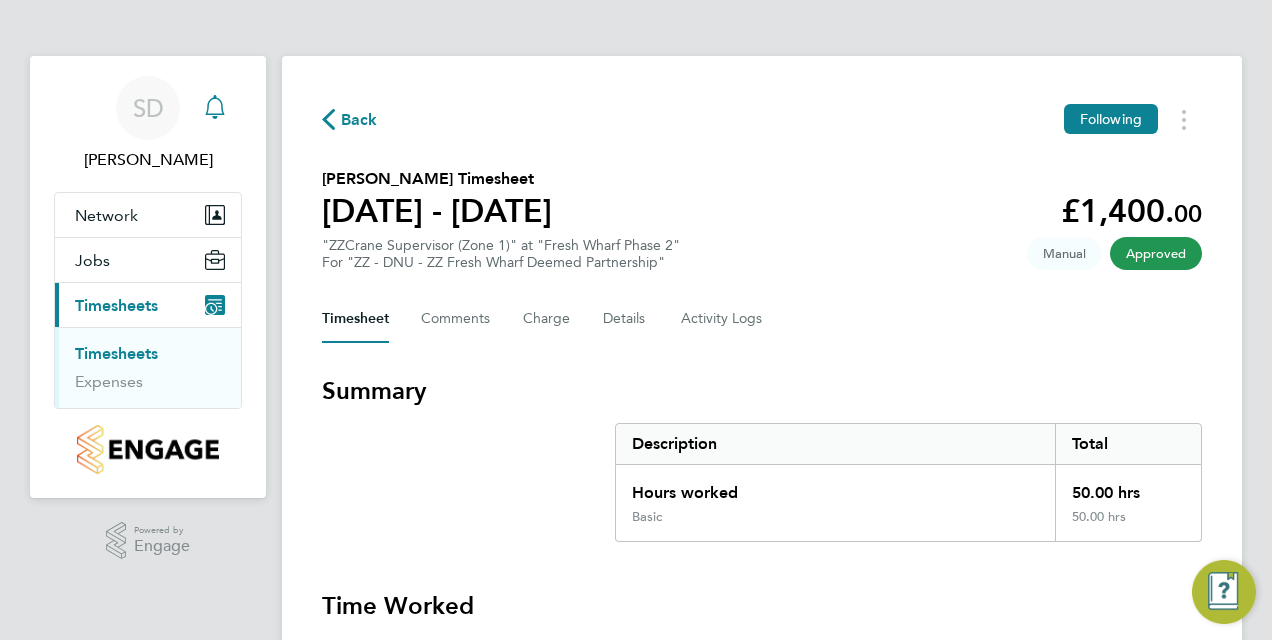 click 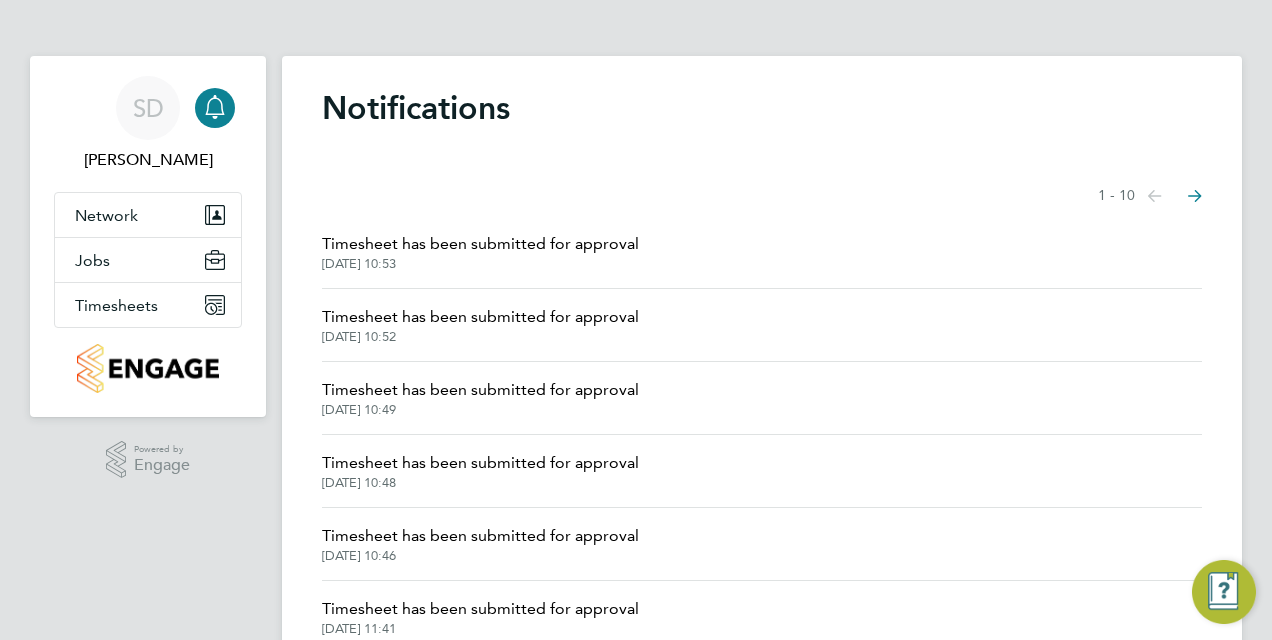 click on "Timesheet  has been submitted for approval" 